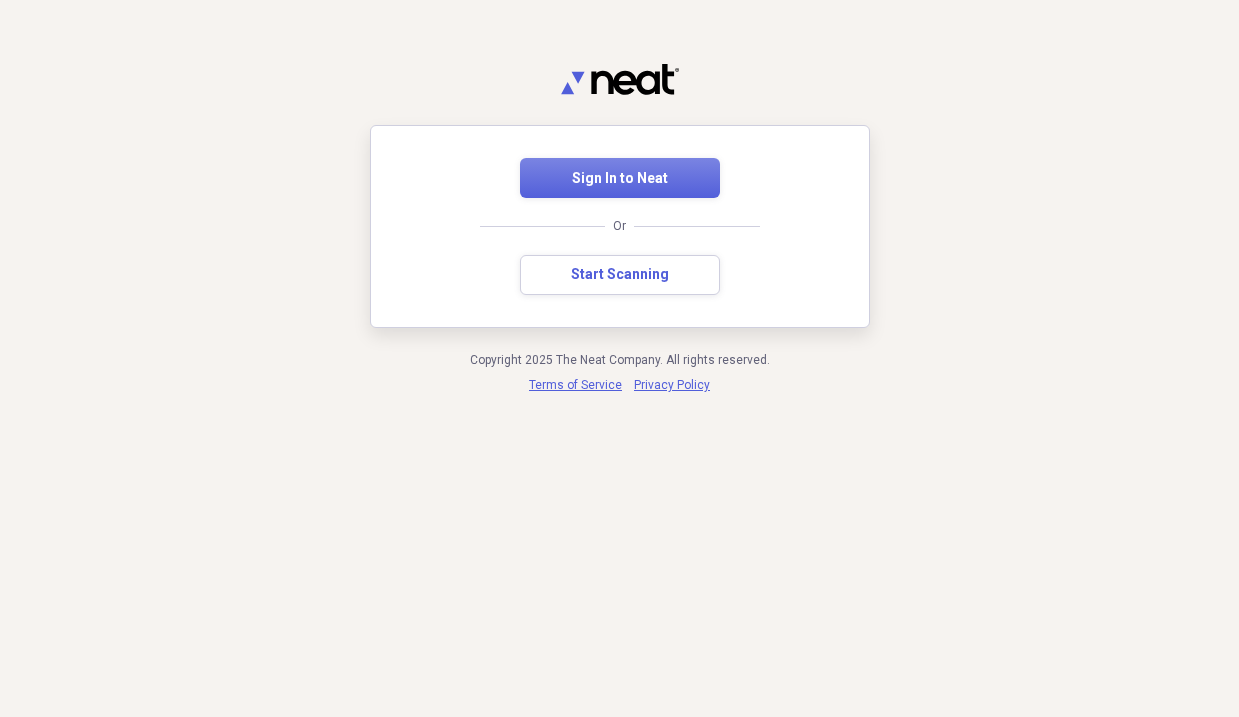 scroll, scrollTop: 0, scrollLeft: 0, axis: both 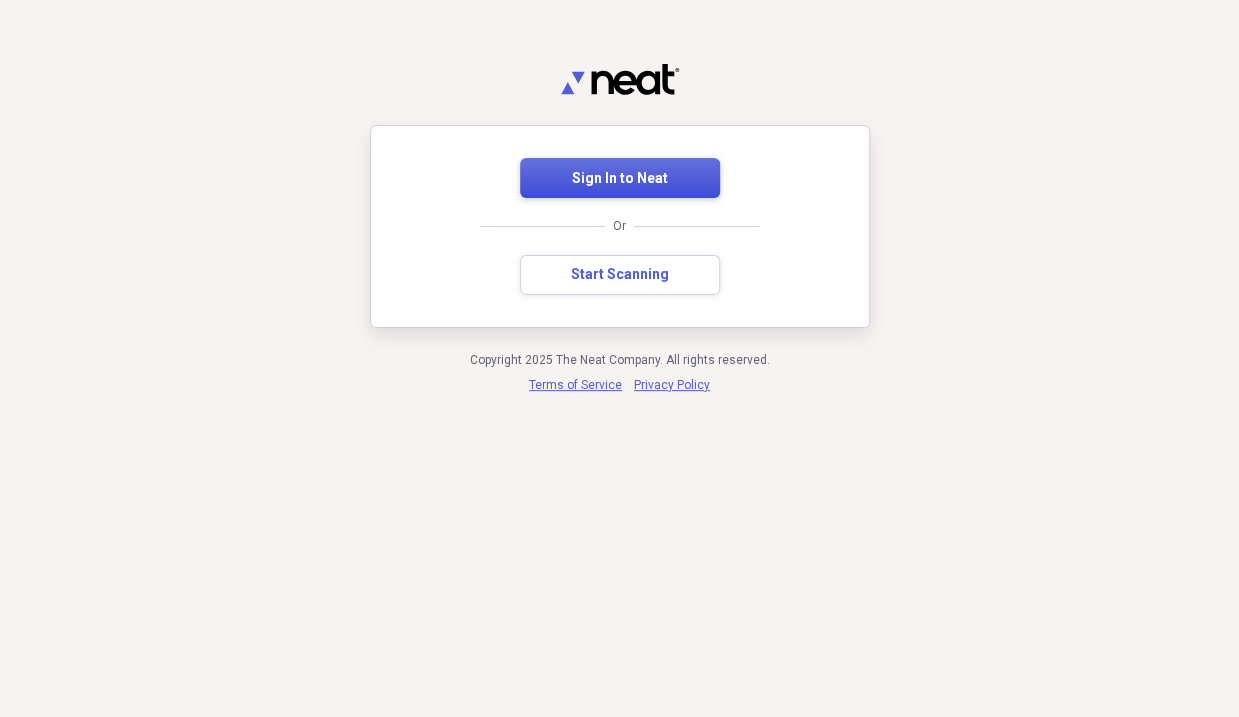 click on "Sign In to Neat" at bounding box center (620, 179) 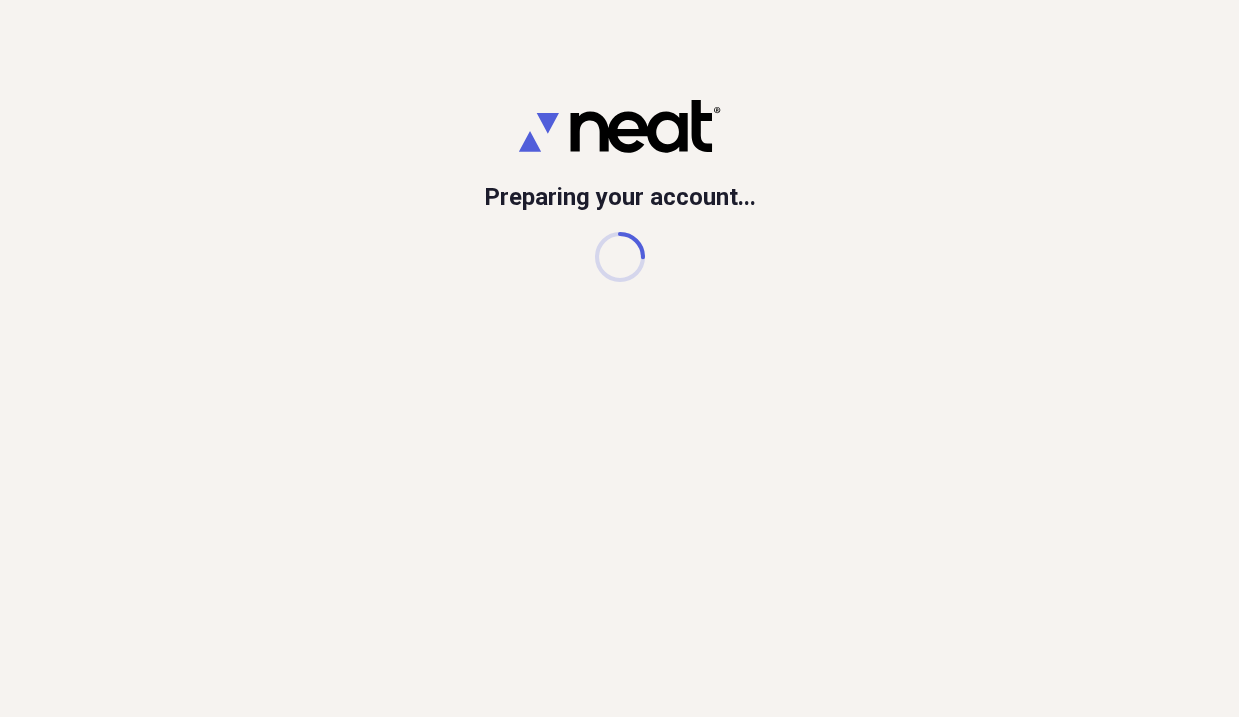 scroll, scrollTop: 0, scrollLeft: 0, axis: both 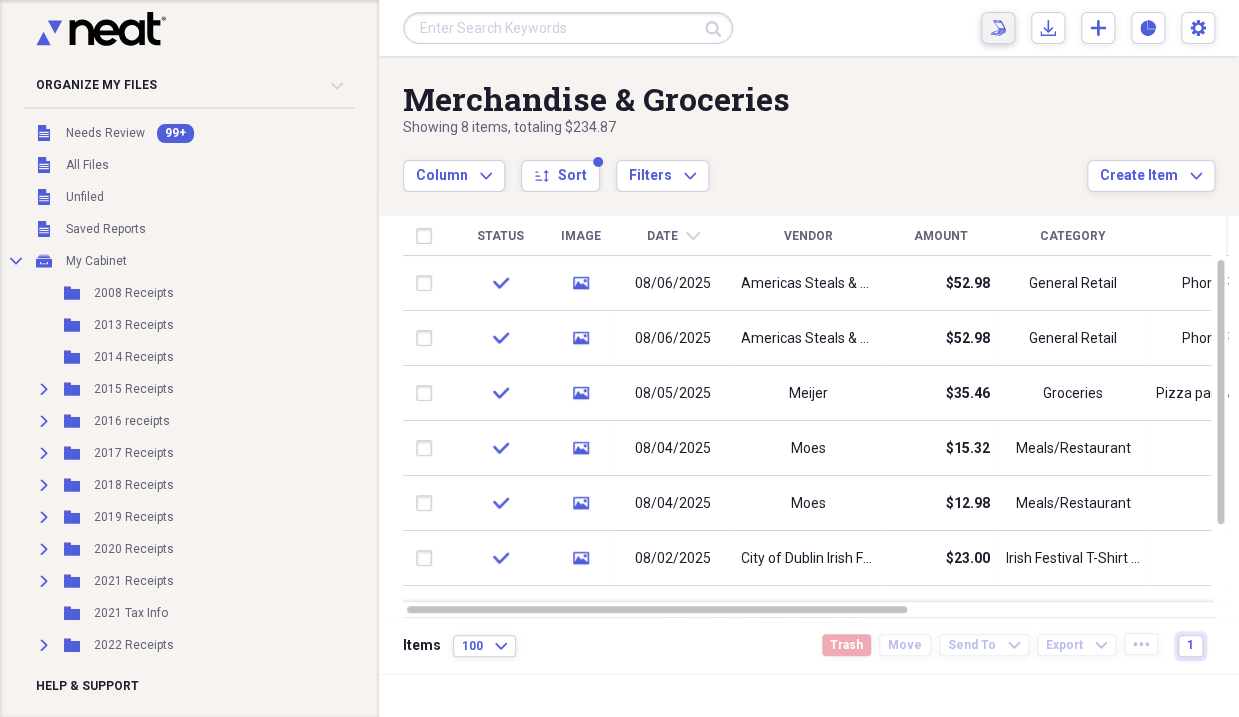 click on "Scan" 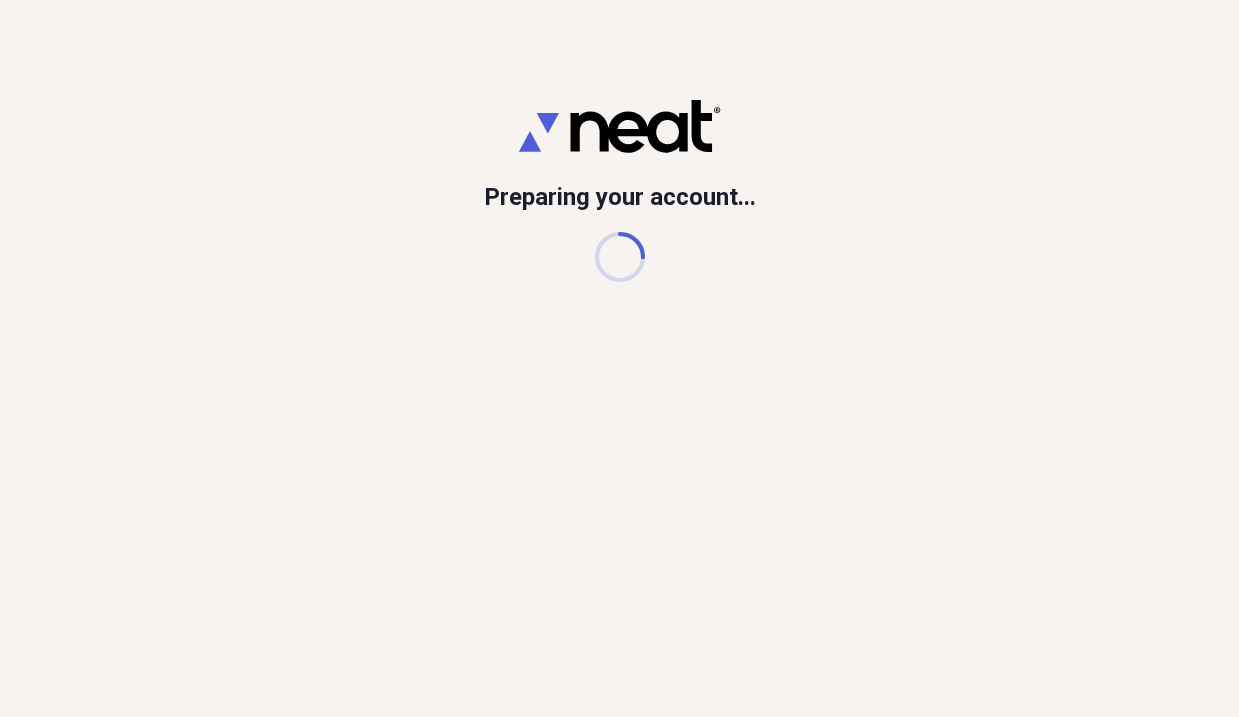 scroll, scrollTop: 0, scrollLeft: 0, axis: both 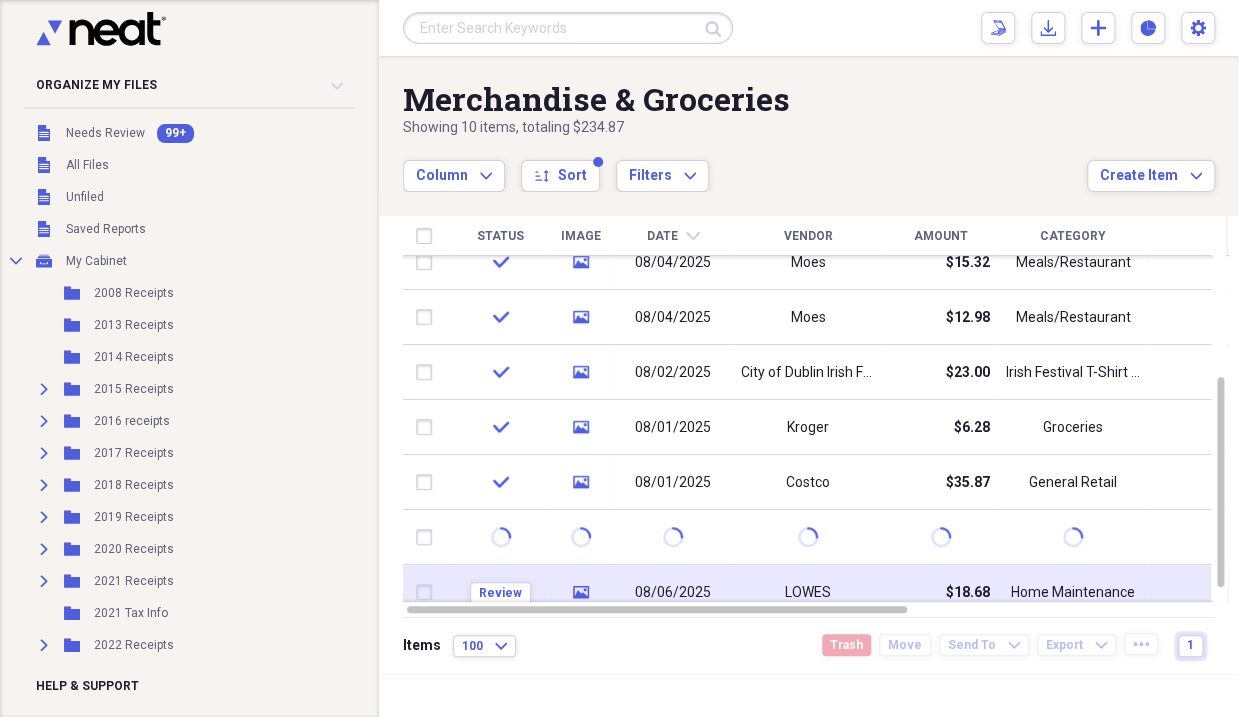 click on "08/06/2025" at bounding box center (673, 592) 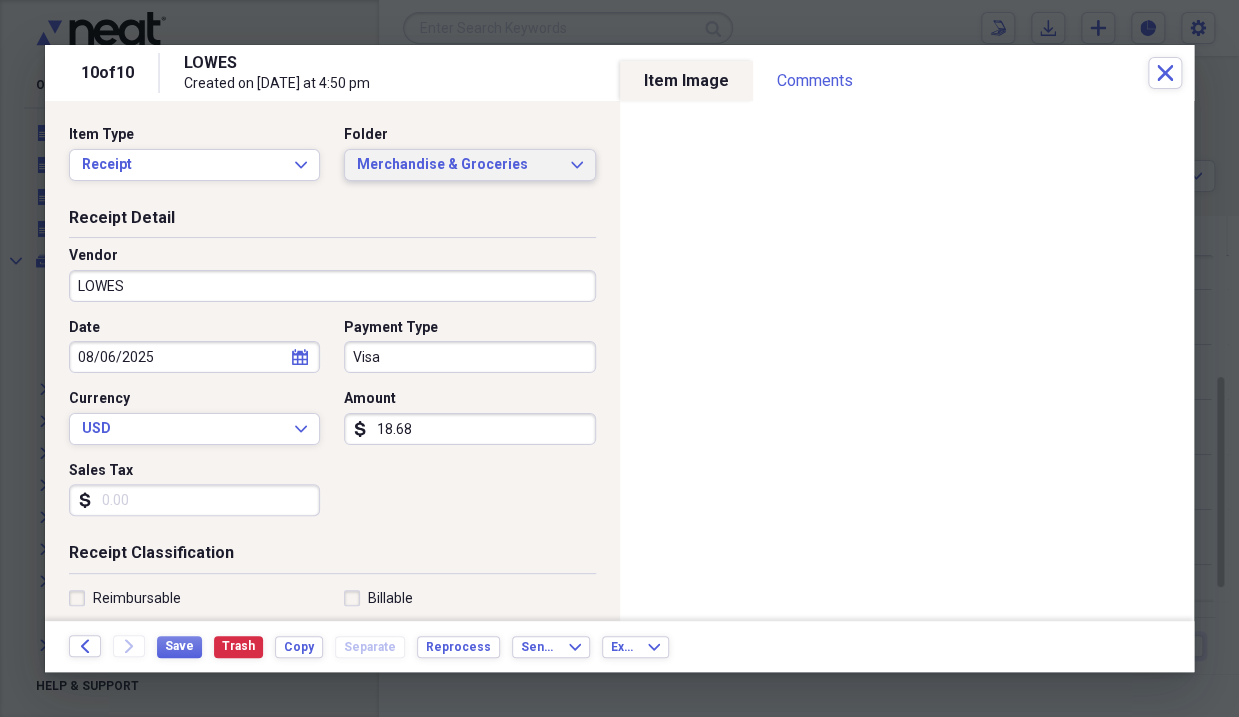 click on "Merchandise & Groceries" at bounding box center [457, 165] 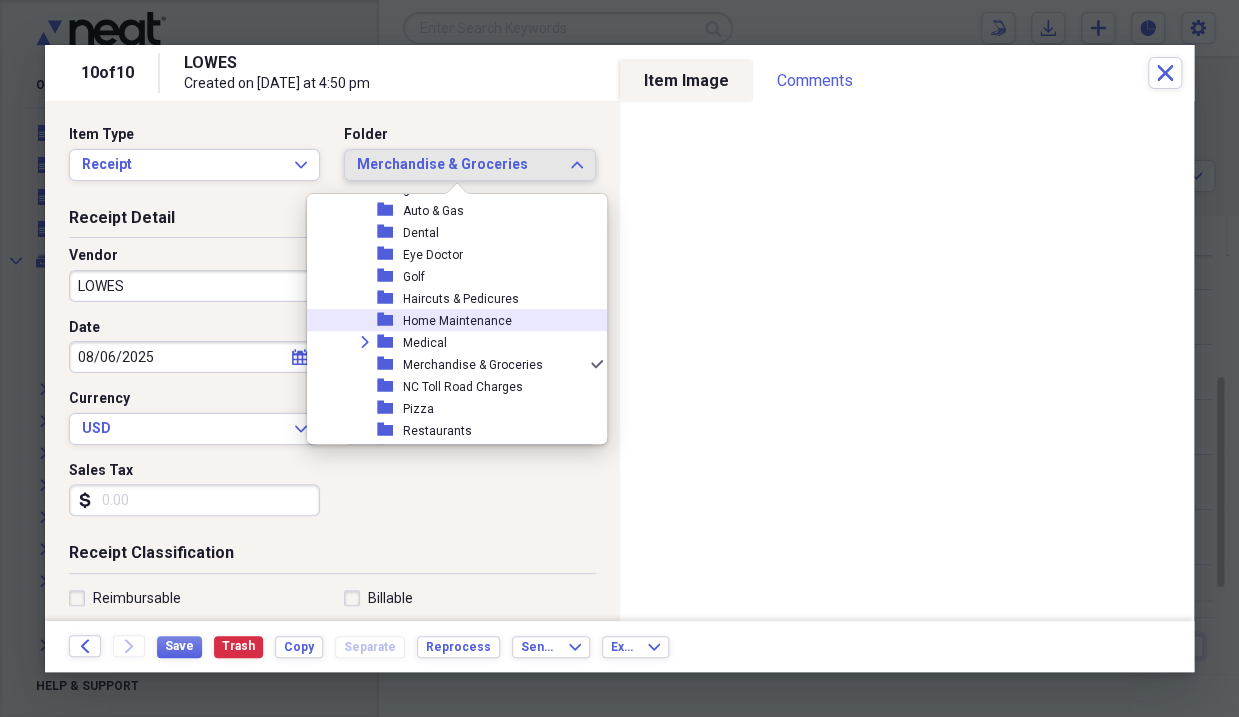 scroll, scrollTop: 4982, scrollLeft: 0, axis: vertical 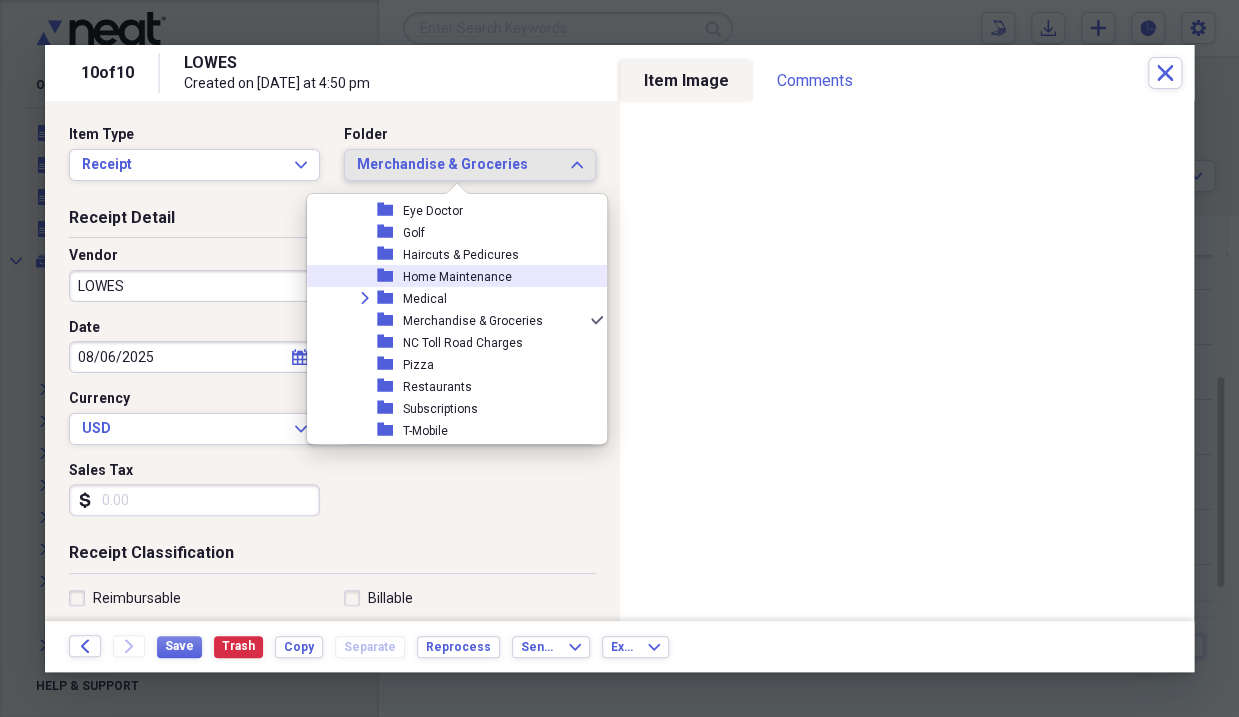 click on "Home Maintenance" at bounding box center [457, 277] 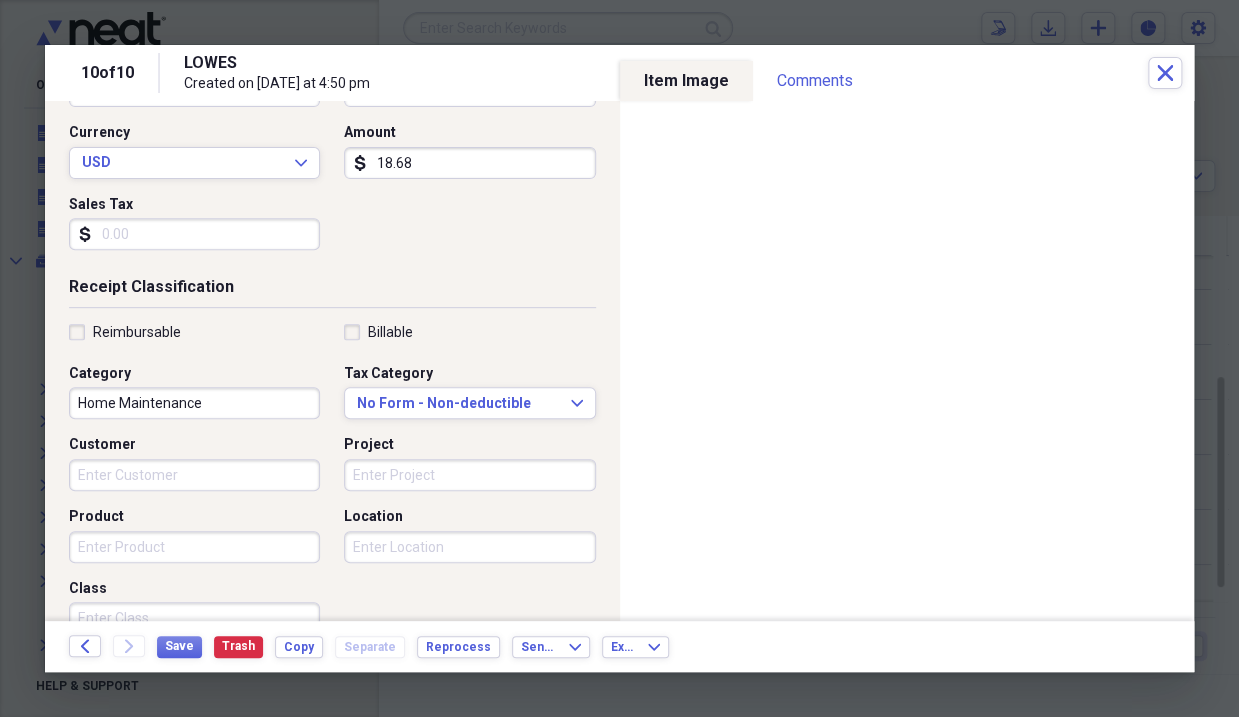 scroll, scrollTop: 300, scrollLeft: 0, axis: vertical 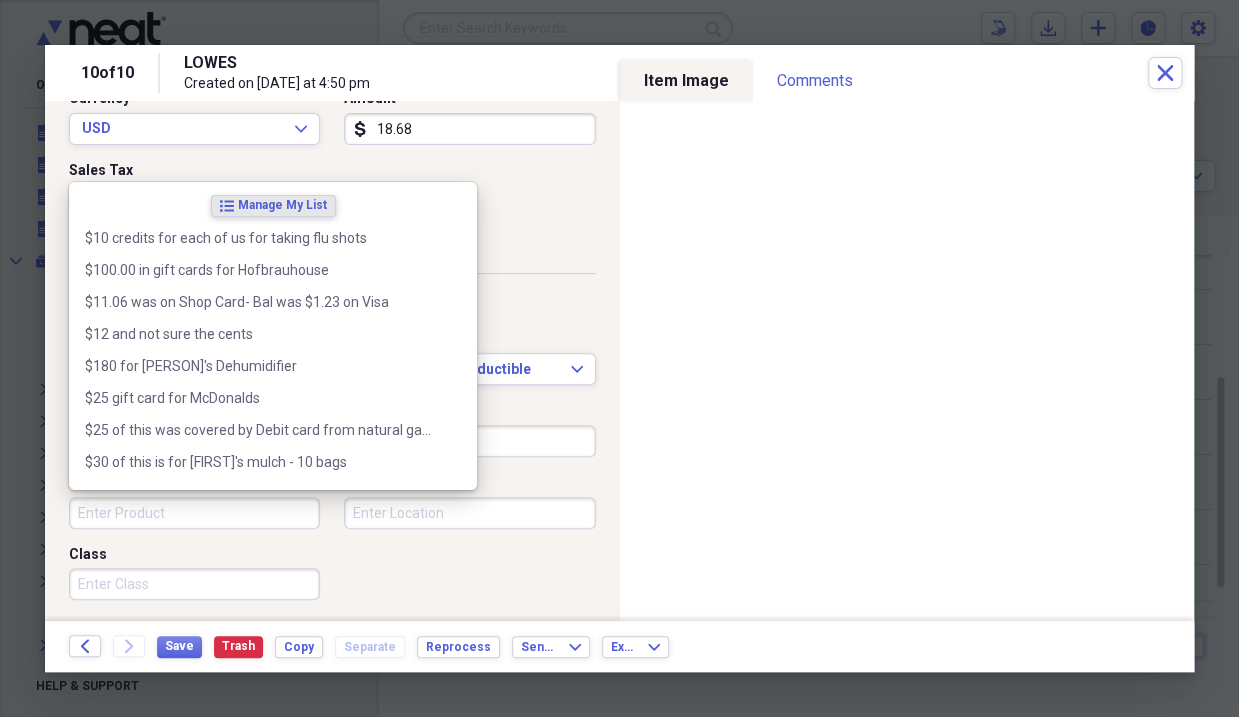 click on "Product" at bounding box center (194, 513) 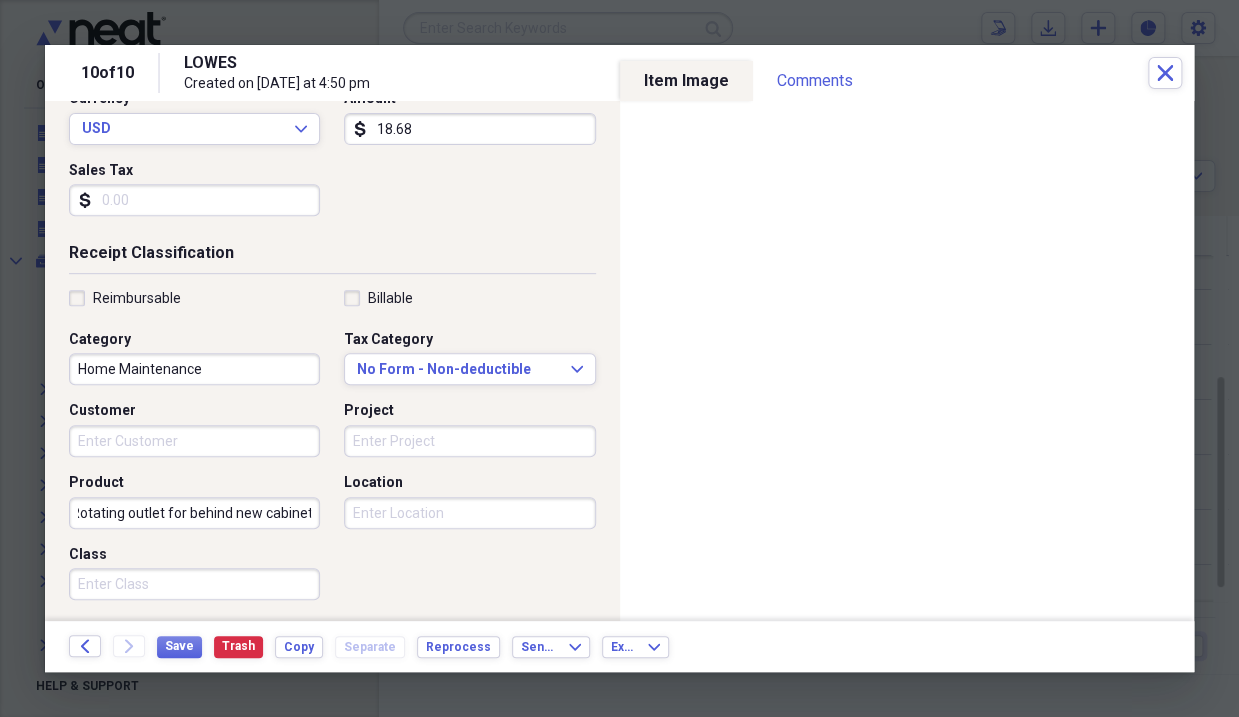 scroll, scrollTop: 0, scrollLeft: 11, axis: horizontal 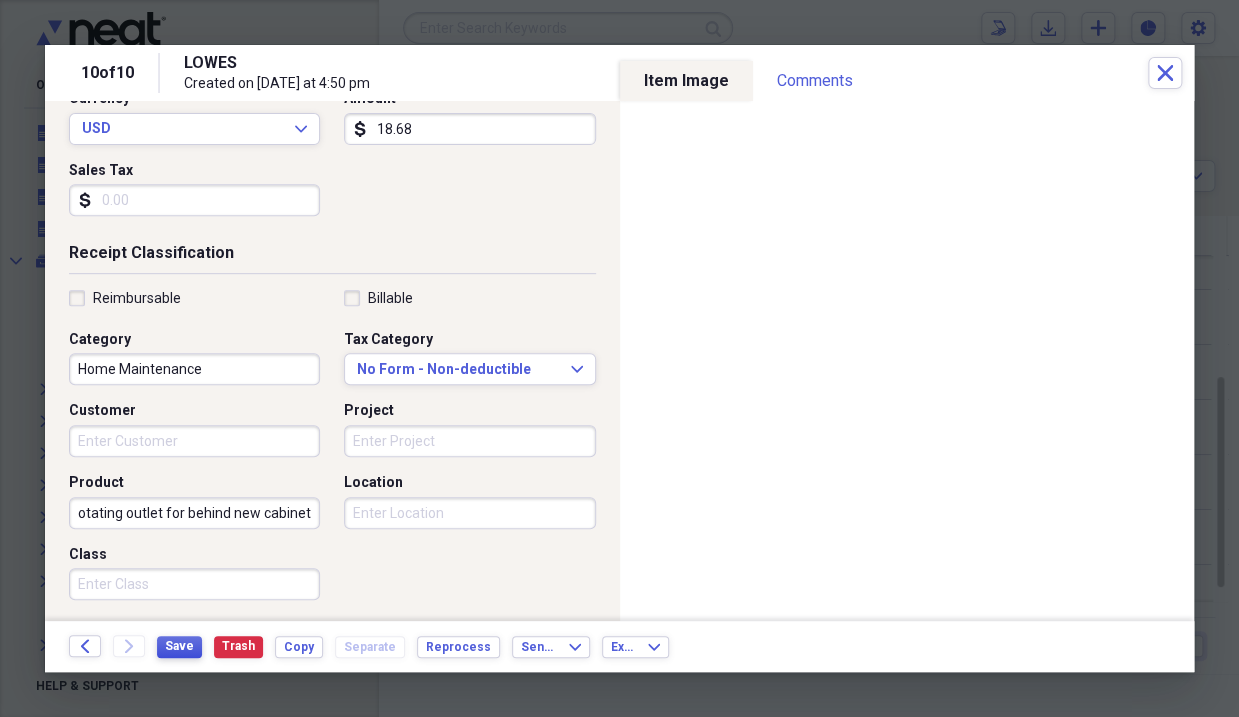 type on "Rotating outlet for behind new cabinet" 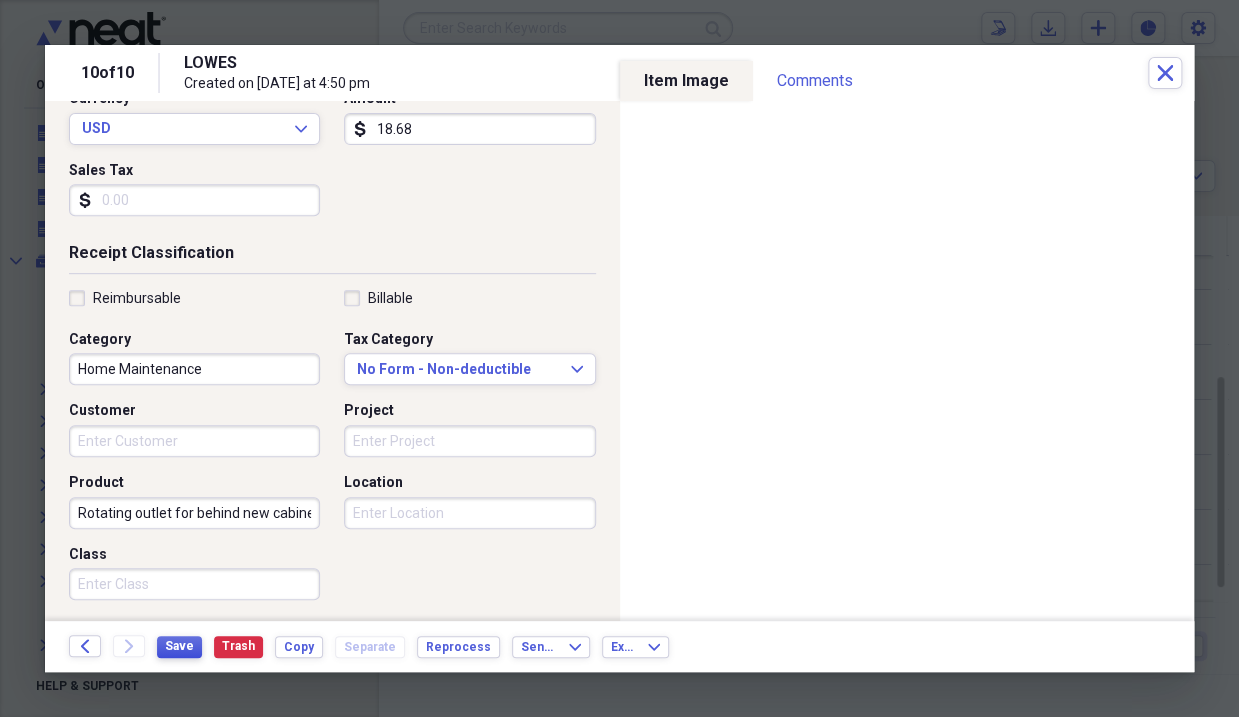 click on "Save" at bounding box center [179, 646] 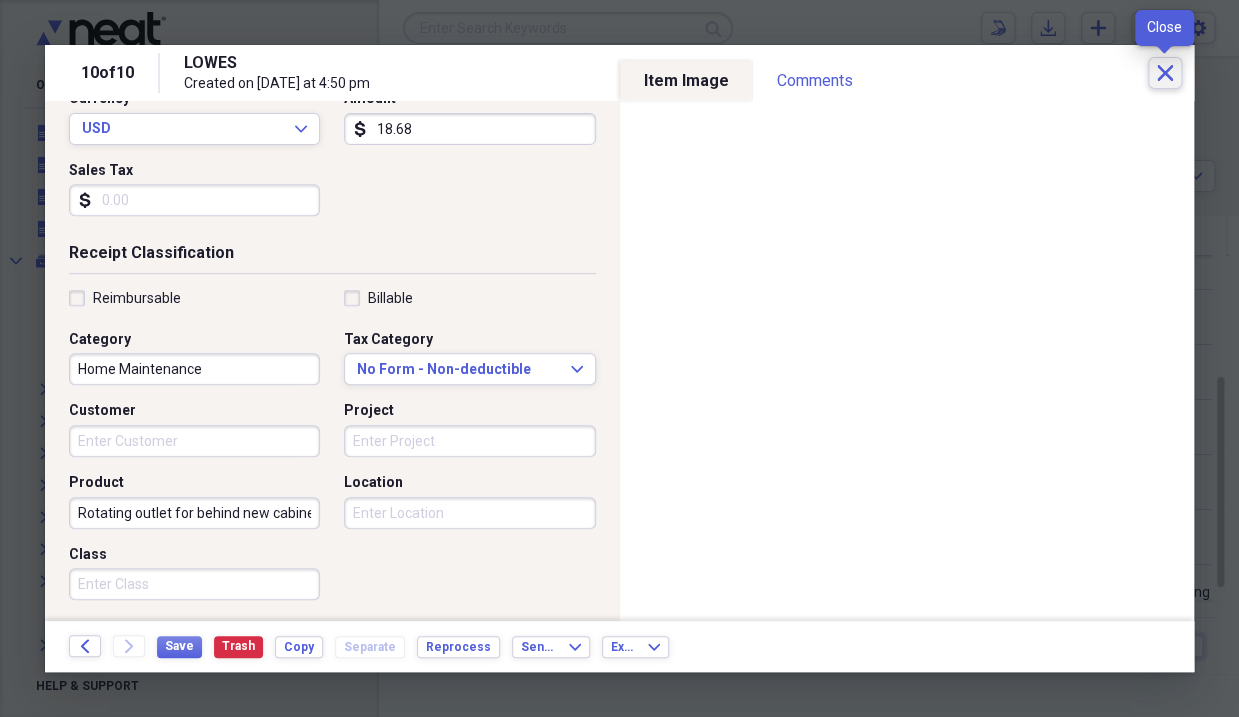 click 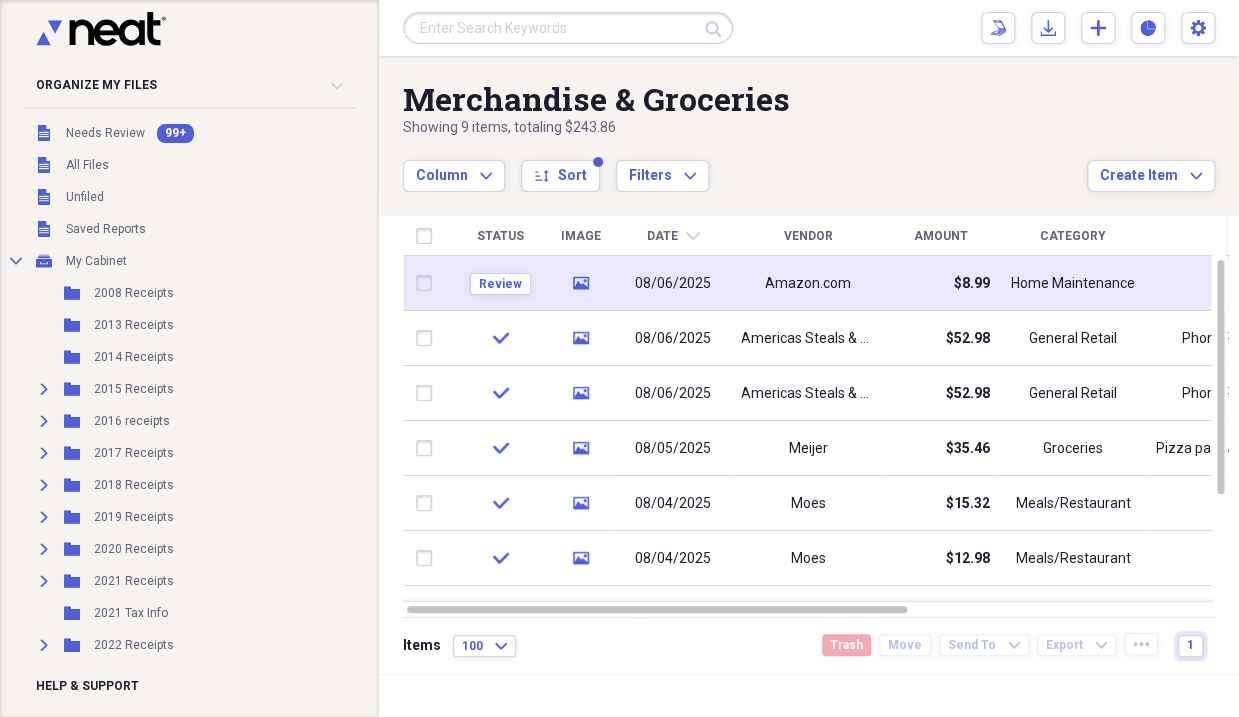 click on "Amazon.com" at bounding box center (808, 284) 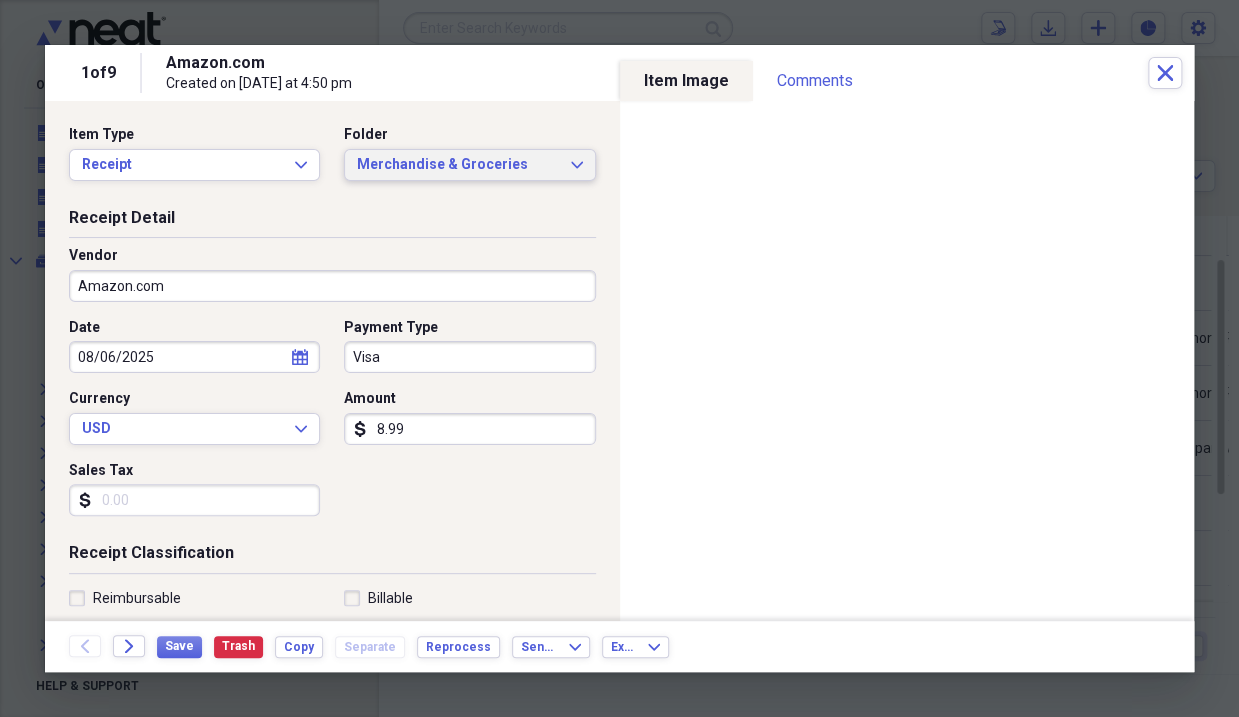 click on "Merchandise & Groceries Expand" at bounding box center (469, 165) 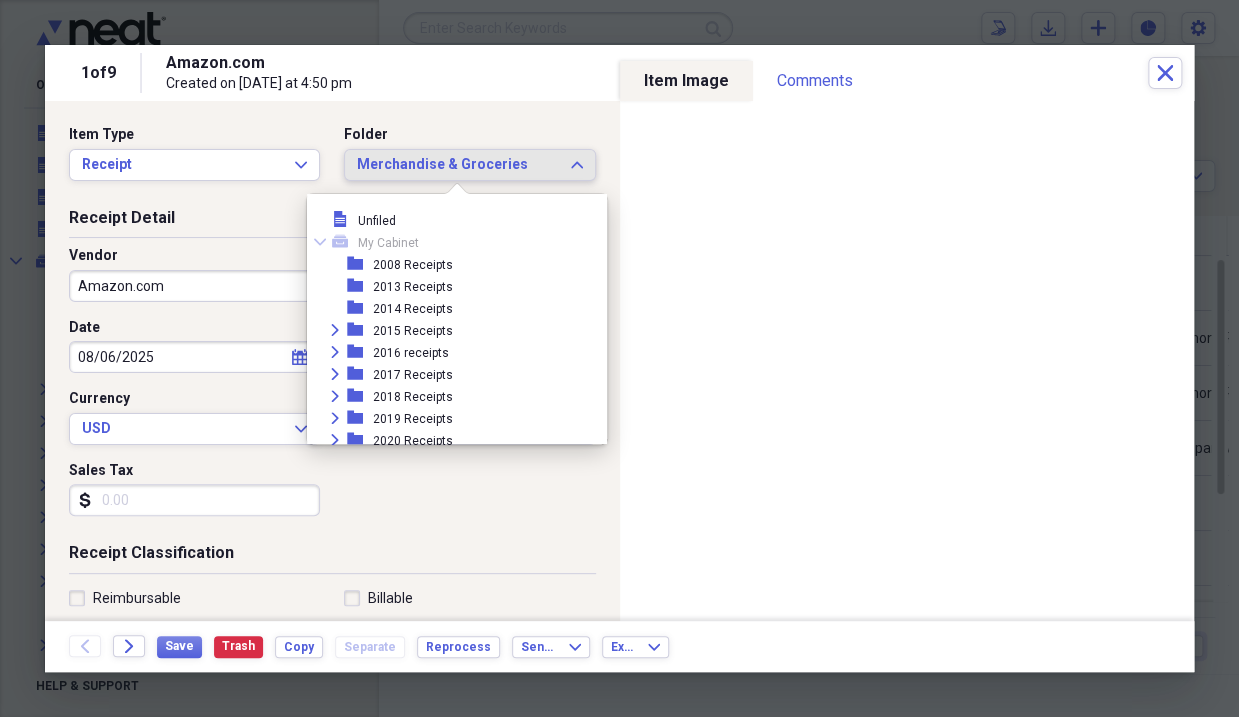 scroll, scrollTop: 4982, scrollLeft: 0, axis: vertical 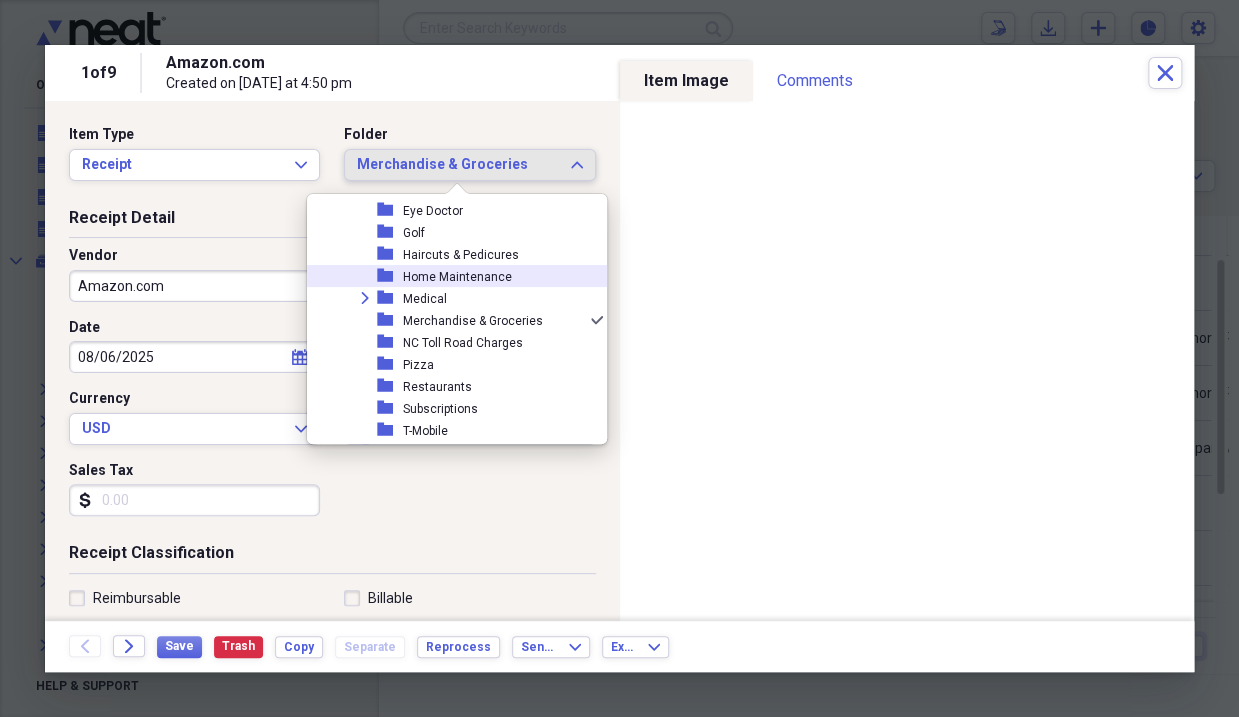drag, startPoint x: 462, startPoint y: 272, endPoint x: 462, endPoint y: 285, distance: 13 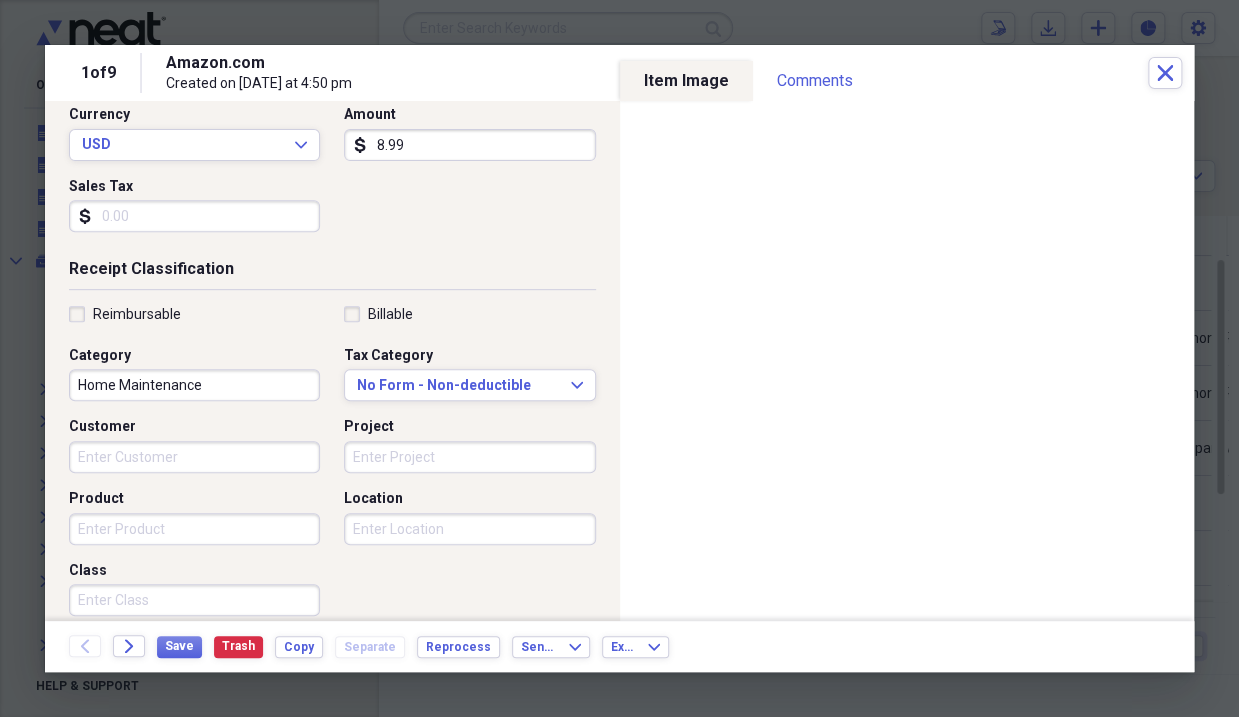scroll, scrollTop: 300, scrollLeft: 0, axis: vertical 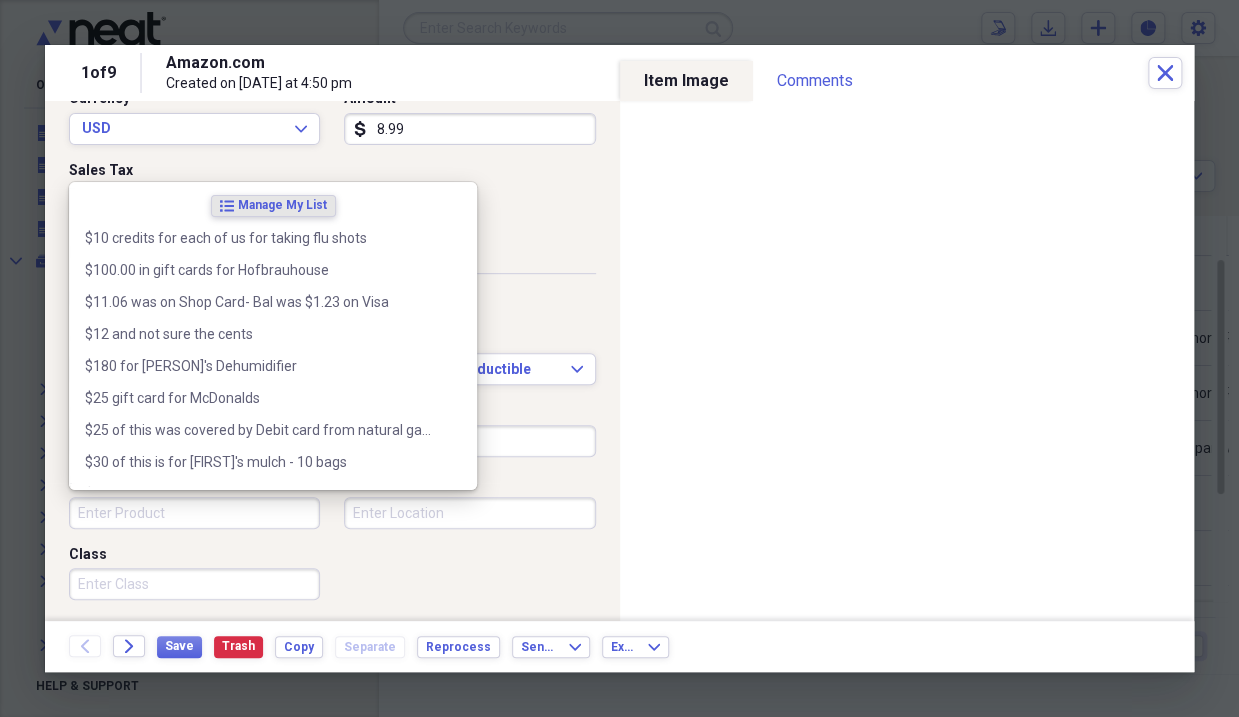 click on "Product" at bounding box center [194, 513] 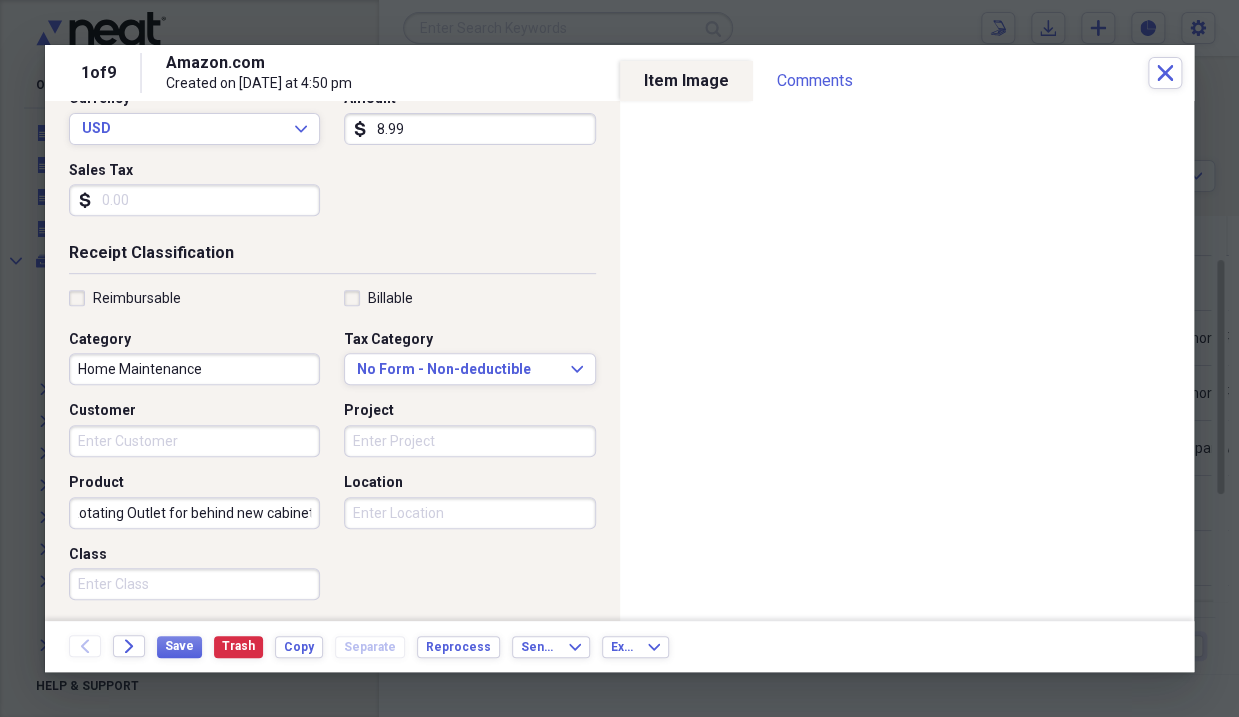 scroll, scrollTop: 0, scrollLeft: 13, axis: horizontal 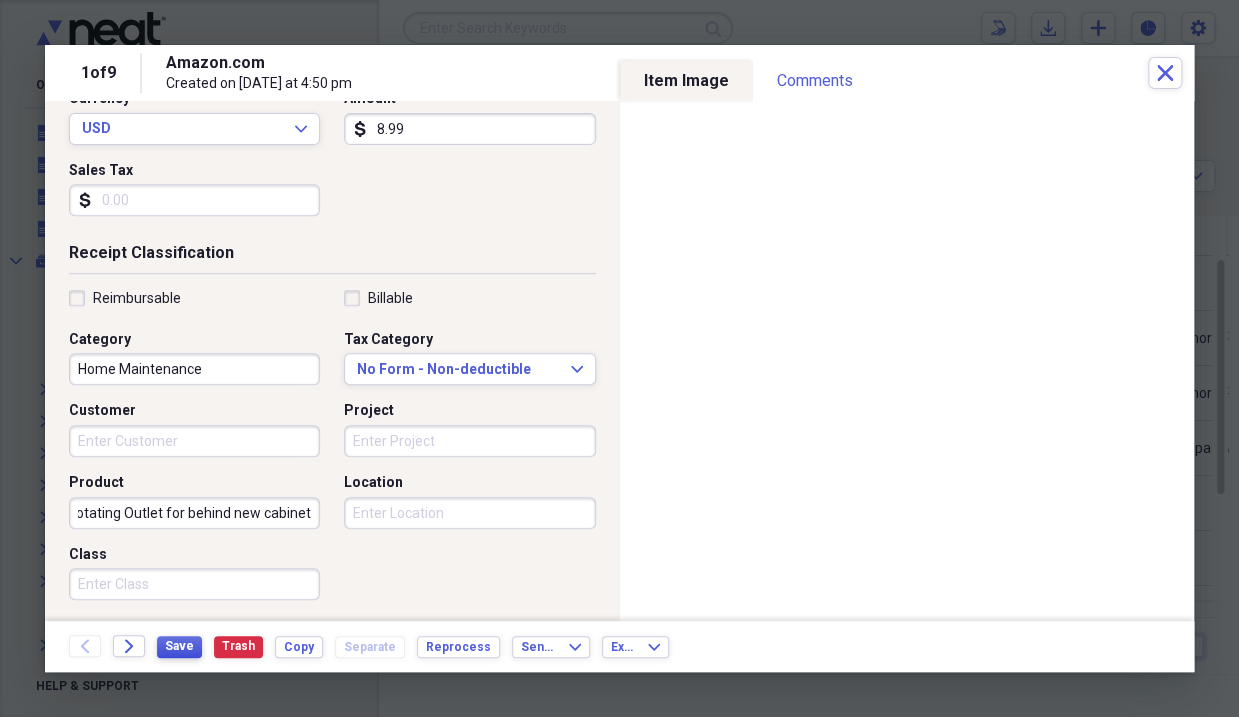 type on "Rotating Outlet for behind new cabinet" 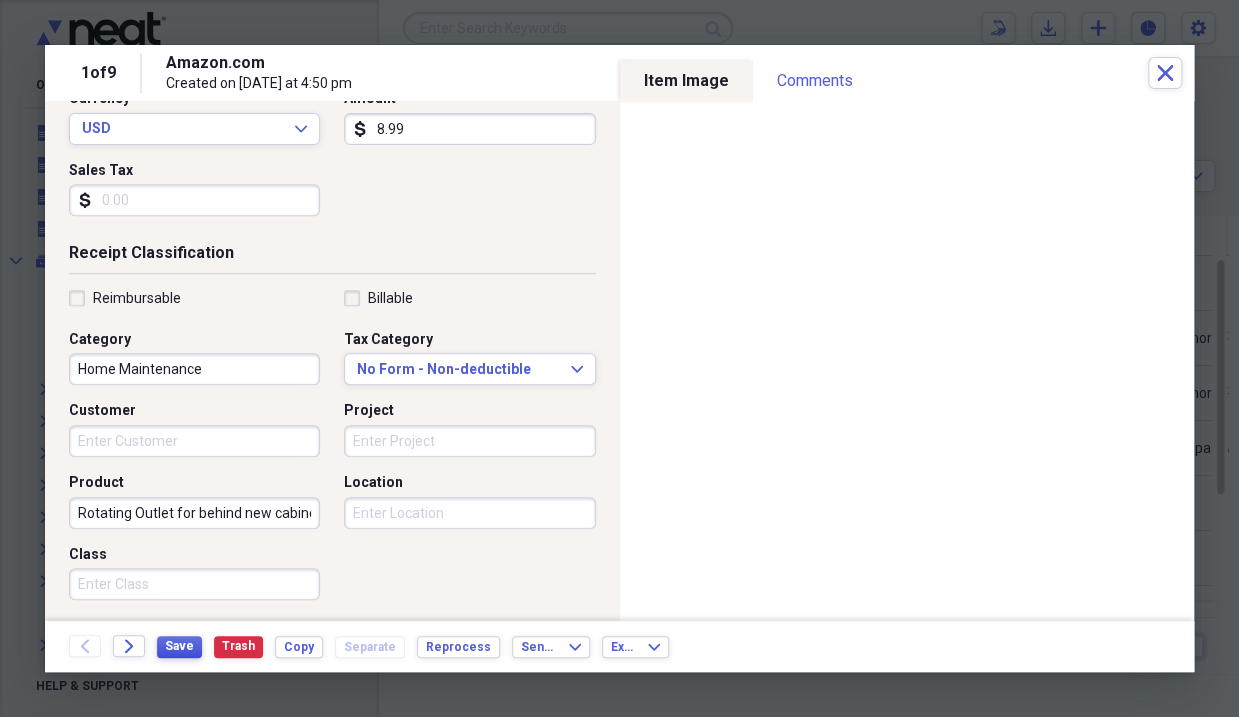 click on "Save" at bounding box center [179, 646] 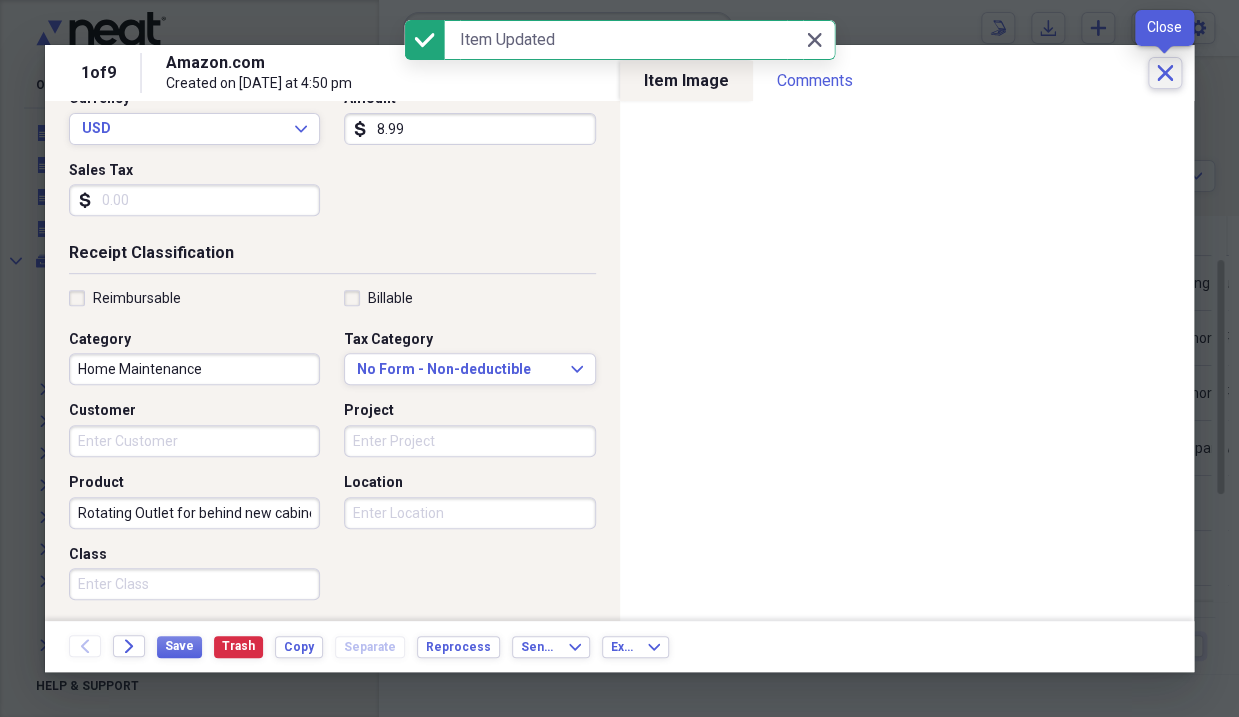 click 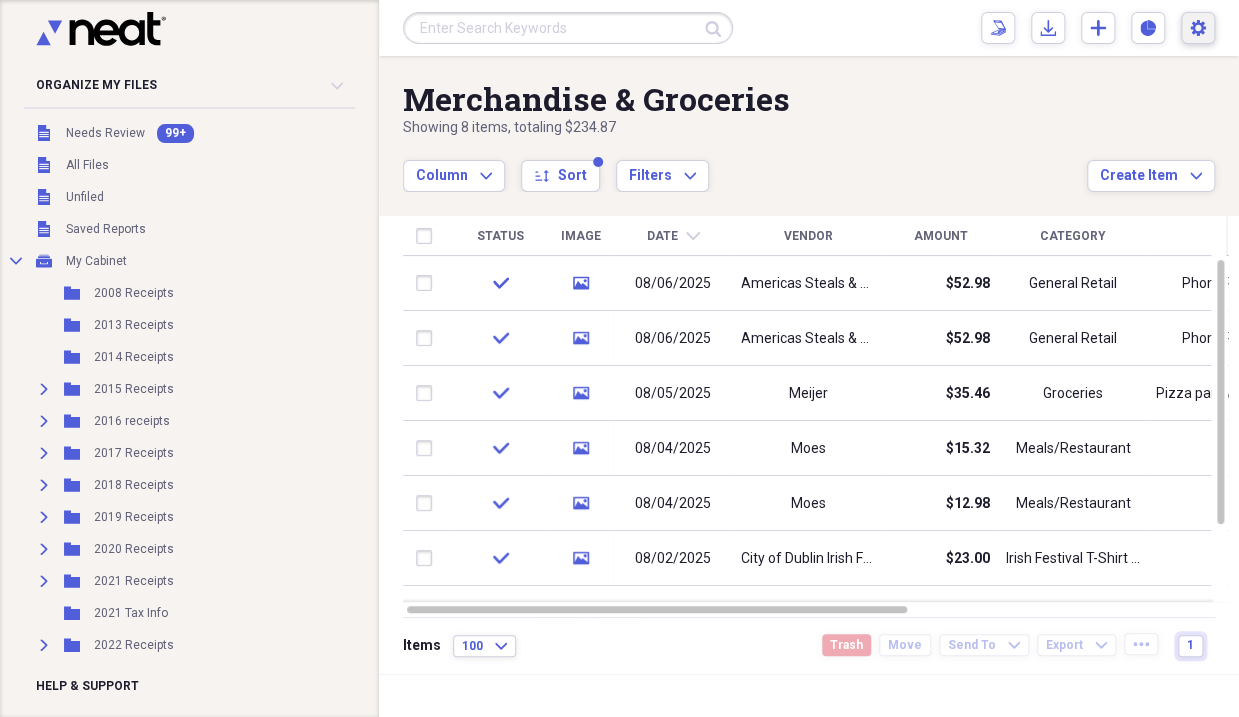 click on "Settings" 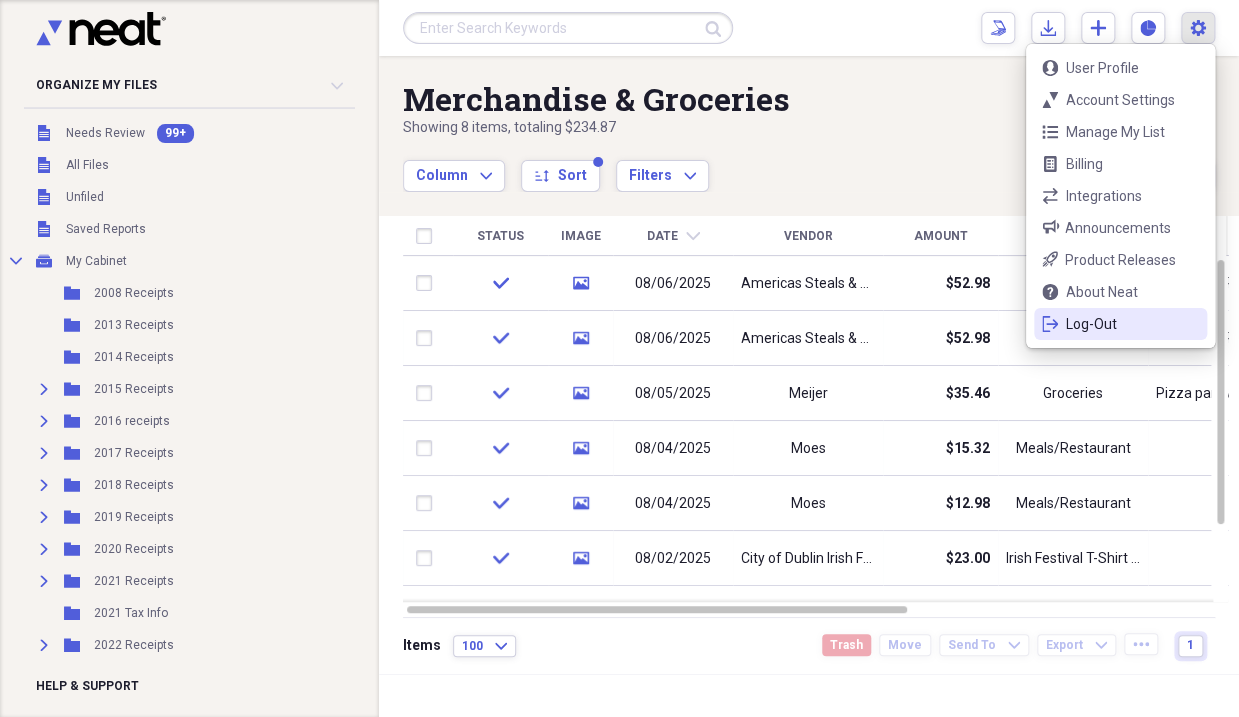 click on "Log-Out" at bounding box center [1120, 324] 